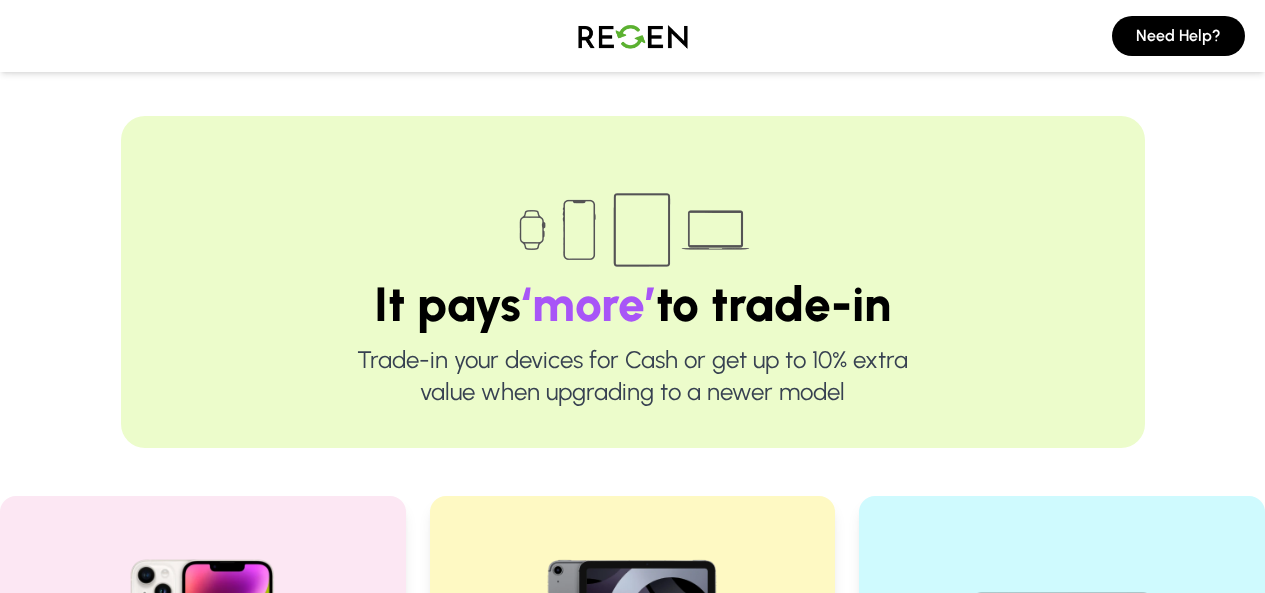 scroll, scrollTop: 524, scrollLeft: 0, axis: vertical 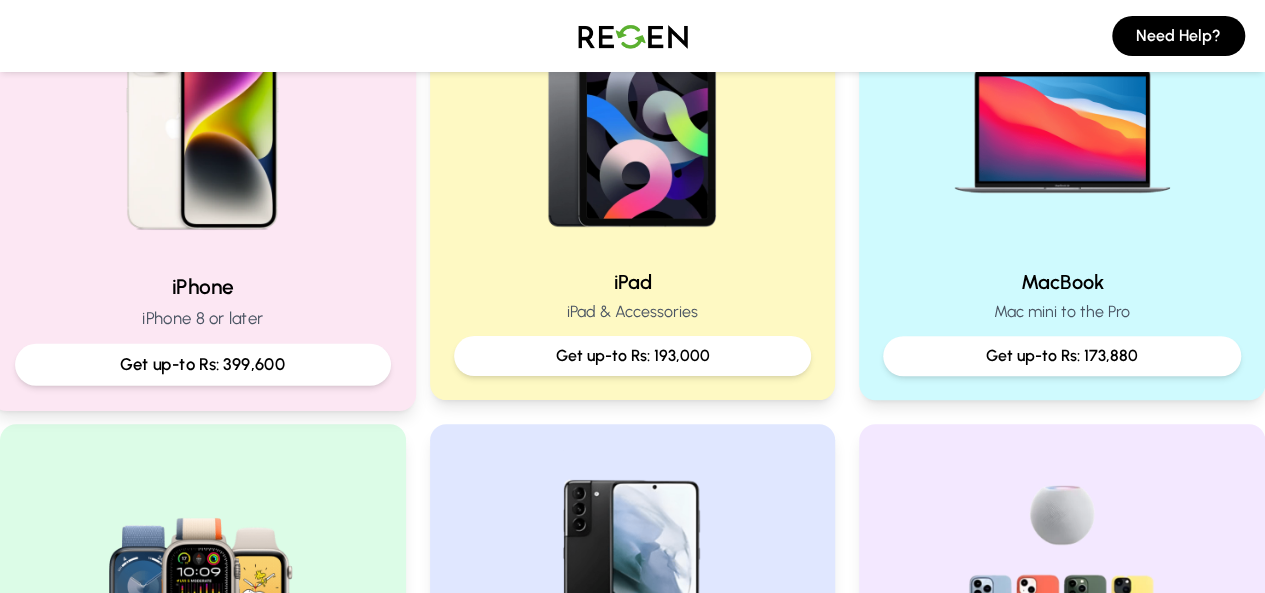 click on "iPhone" at bounding box center [203, 286] 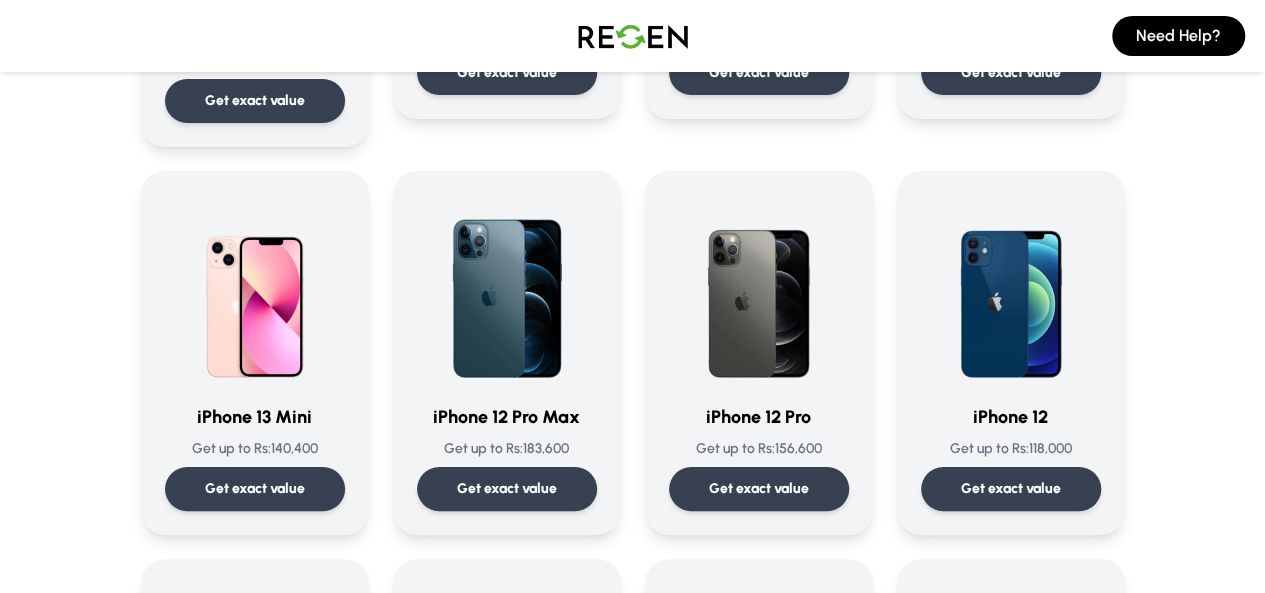 scroll, scrollTop: 1250, scrollLeft: 0, axis: vertical 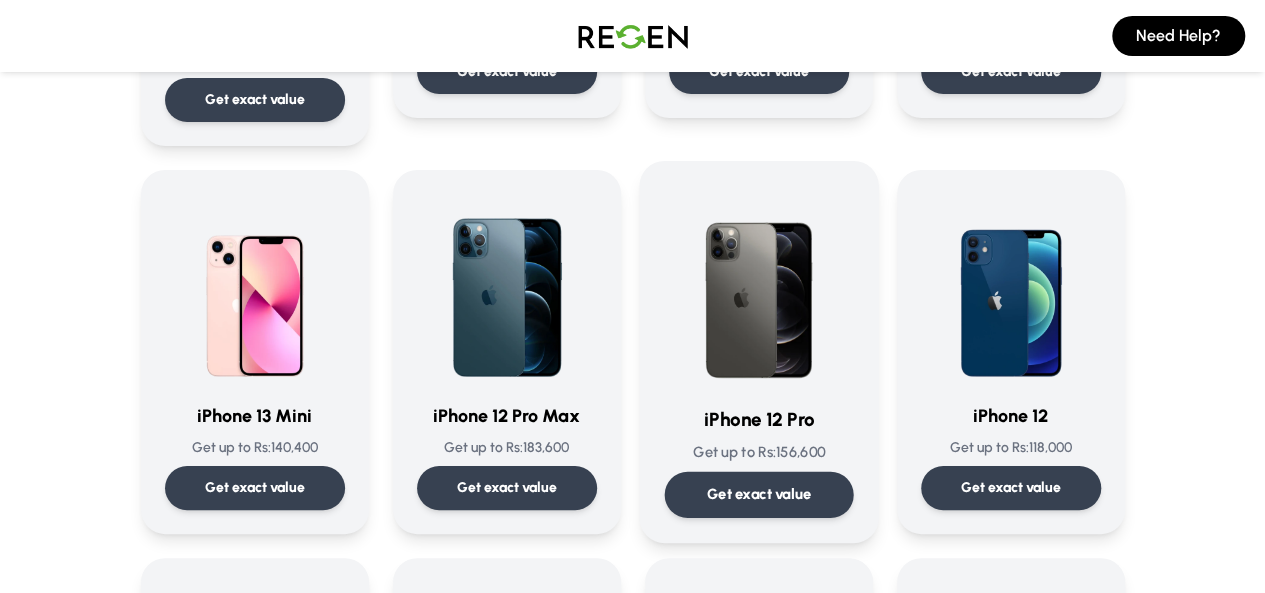 click at bounding box center [758, 287] 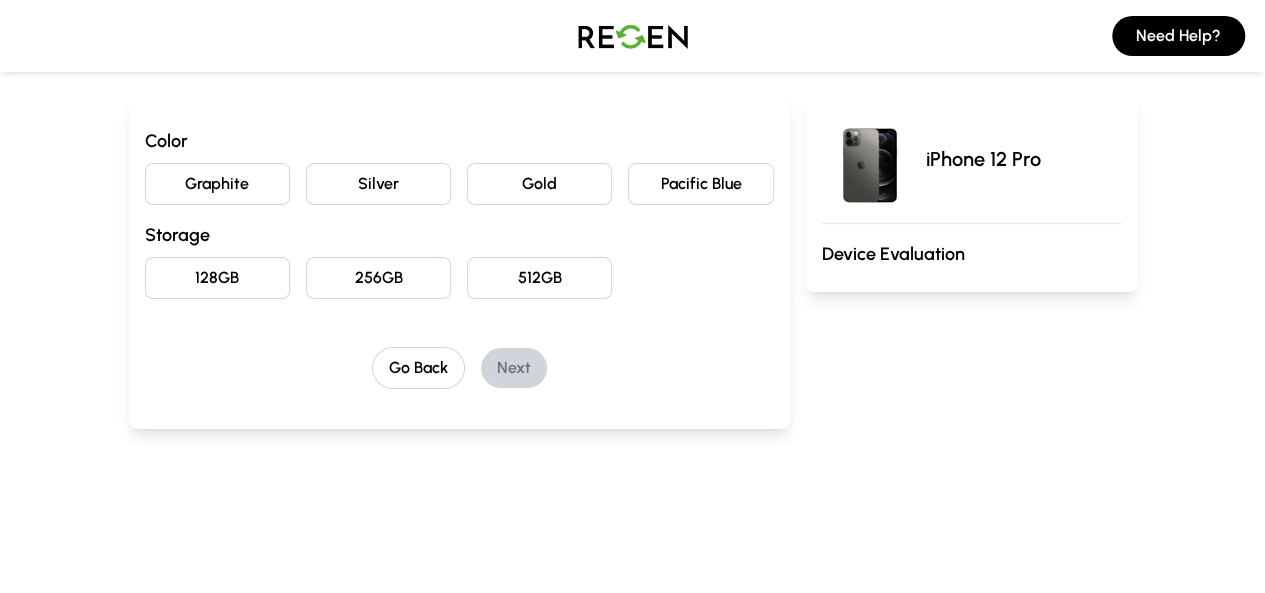 scroll, scrollTop: 182, scrollLeft: 0, axis: vertical 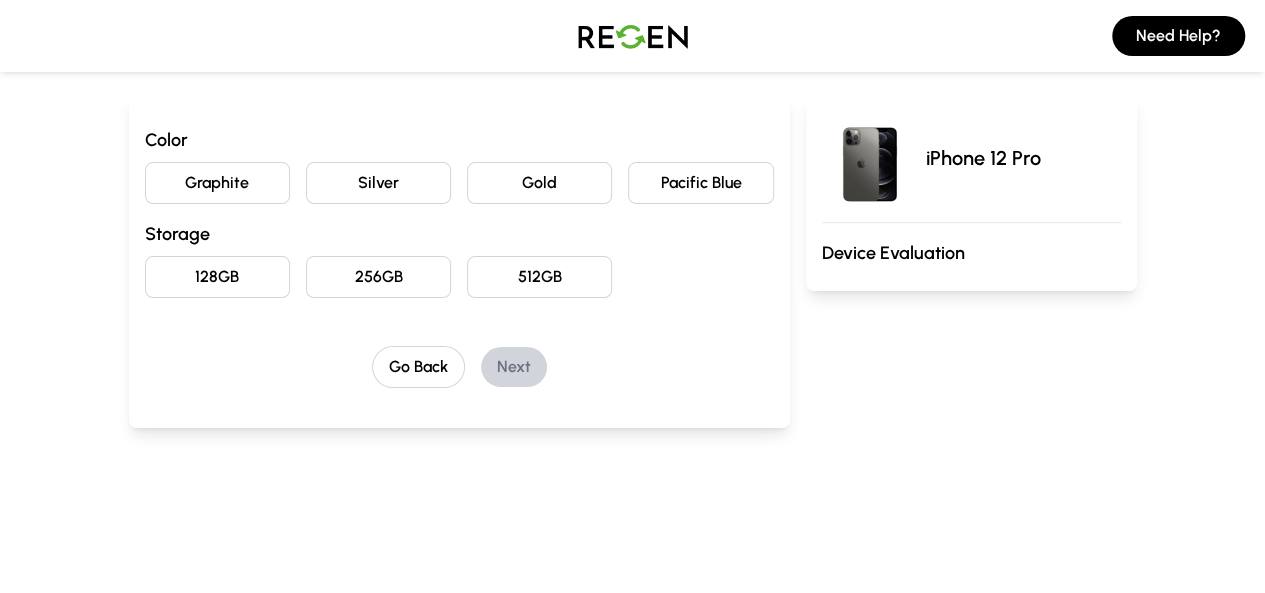 click on "Gold" at bounding box center [539, 183] 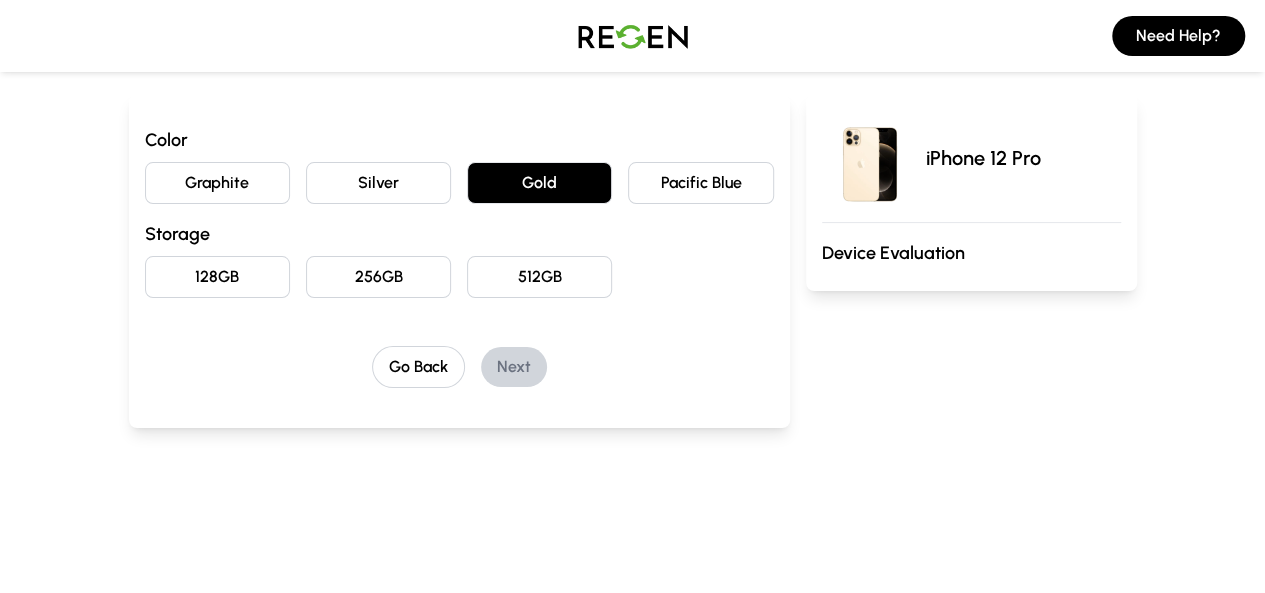 click on "128GB" at bounding box center (217, 277) 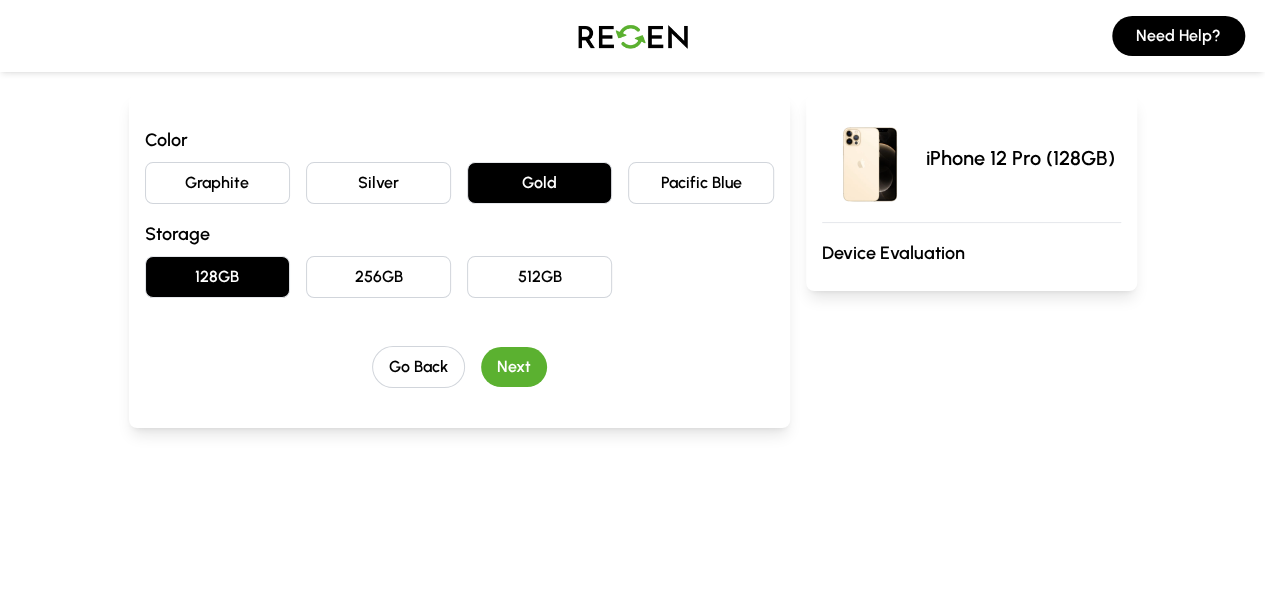 click on "Next" at bounding box center [514, 367] 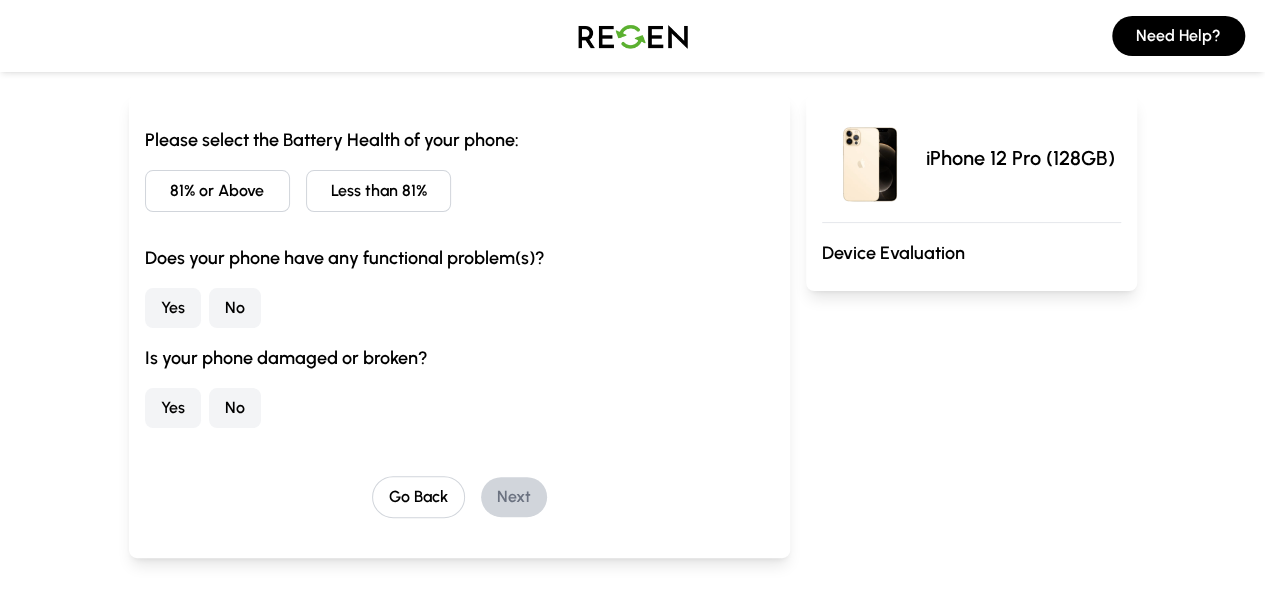 click on "81% or Above" at bounding box center (217, 191) 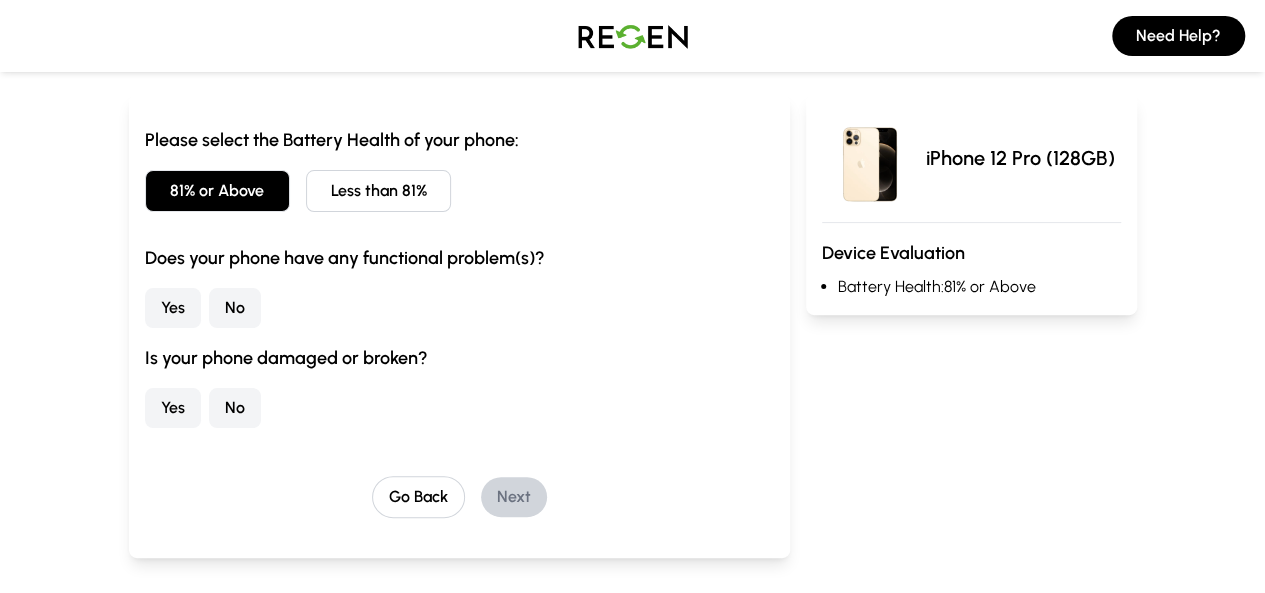 click on "No" at bounding box center (235, 308) 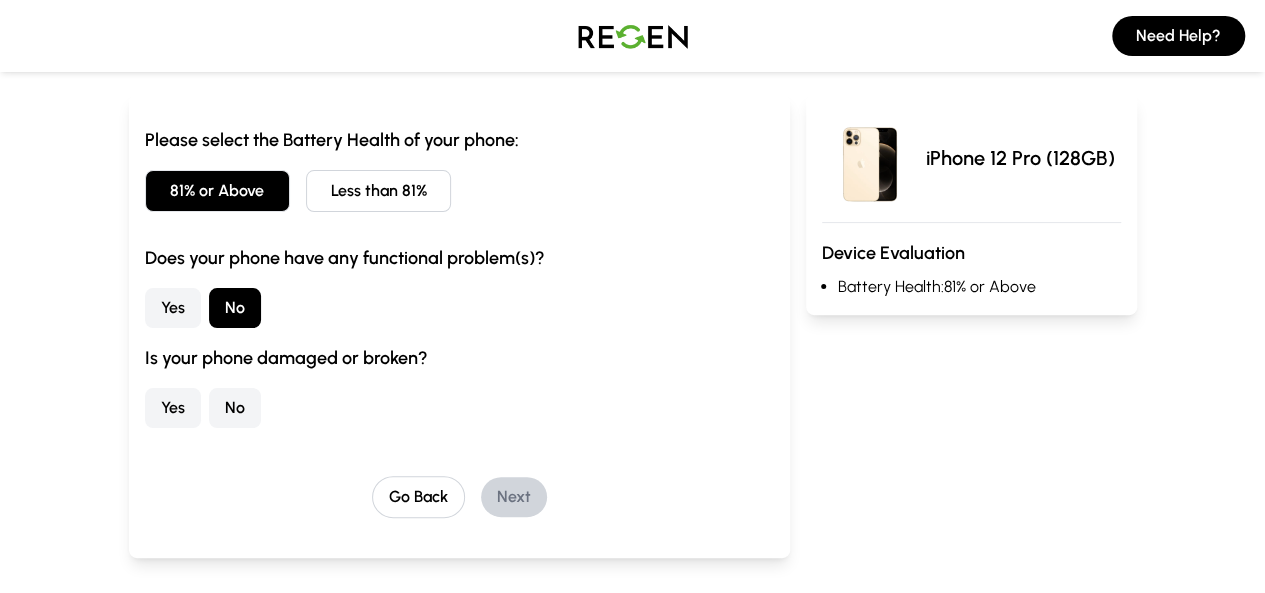 click on "No" at bounding box center [235, 408] 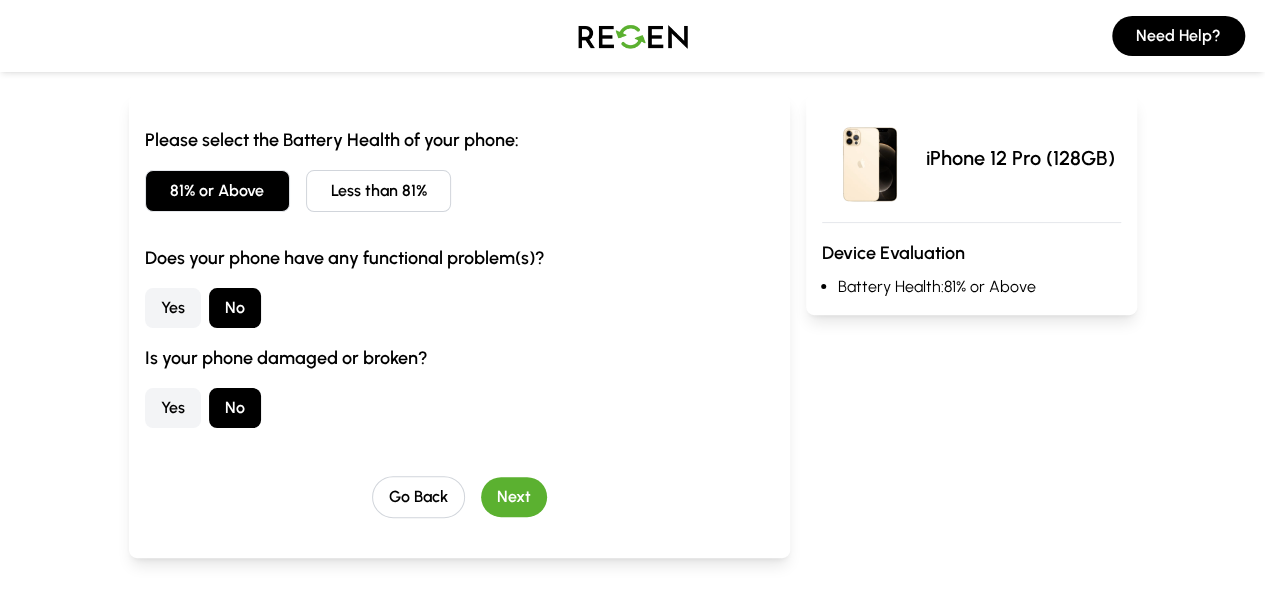 click on "Next" at bounding box center (514, 497) 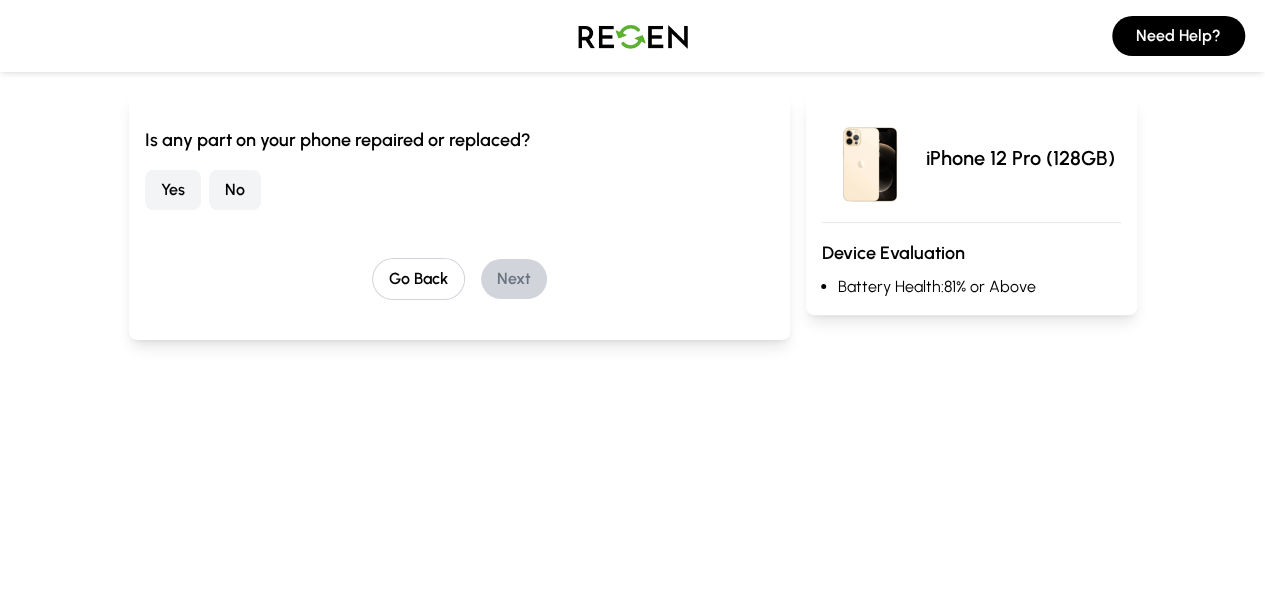 click on "No" at bounding box center (235, 190) 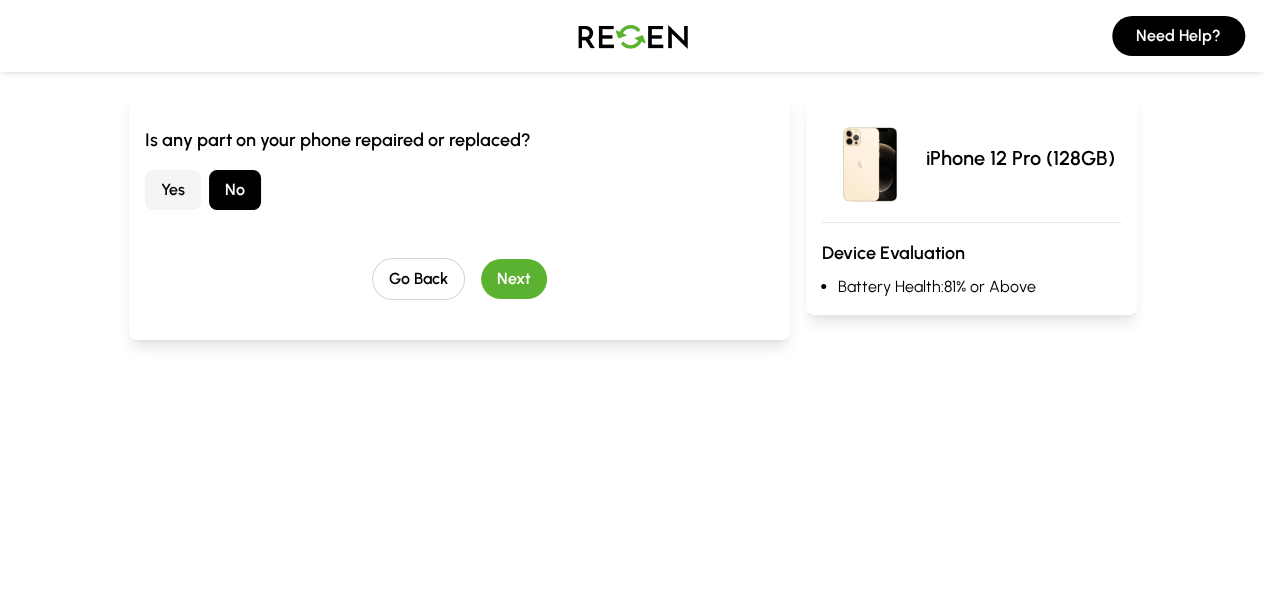 click on "Next" at bounding box center (514, 279) 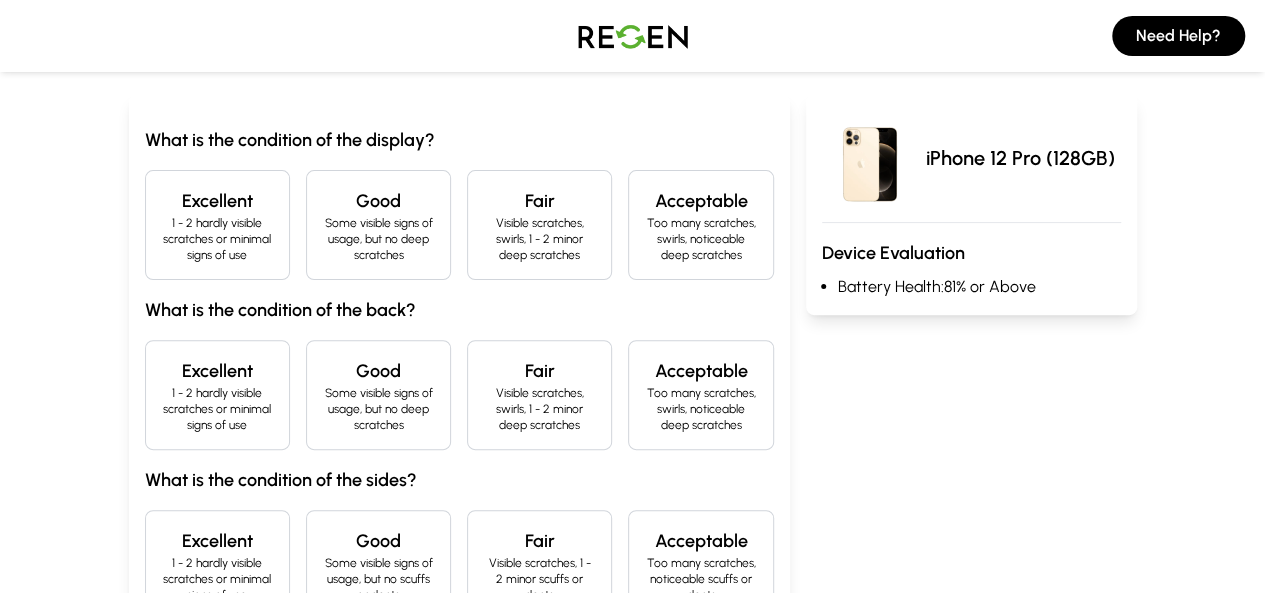 click on "1 - 2 hardly visible scratches or minimal signs of use" at bounding box center (217, 239) 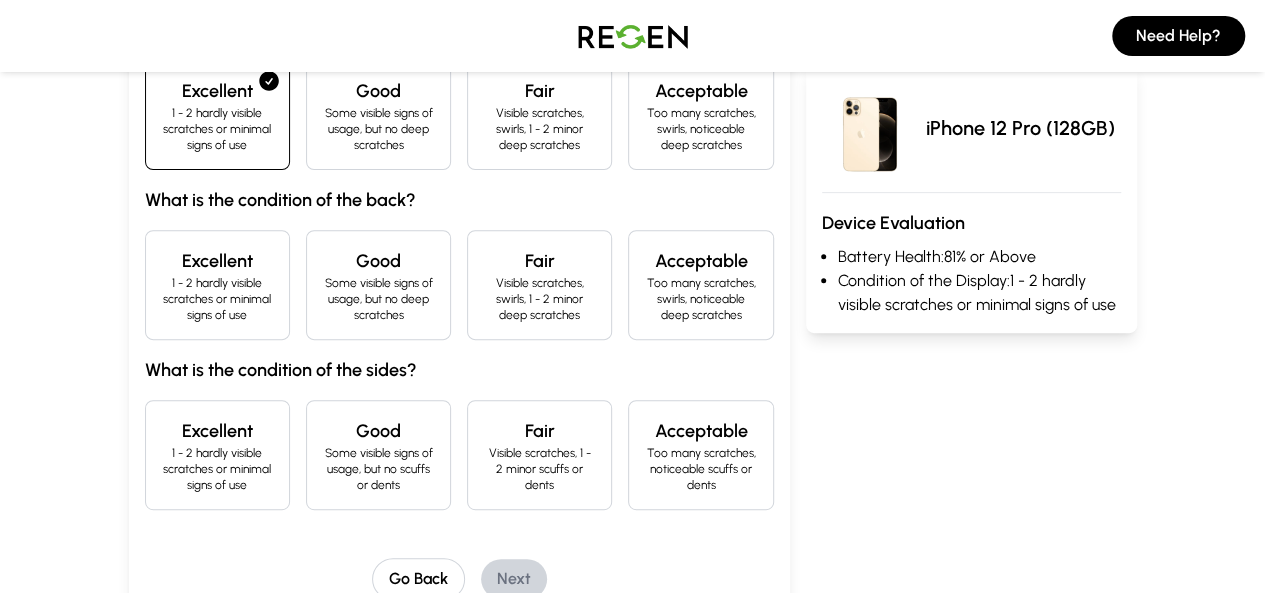 scroll, scrollTop: 313, scrollLeft: 0, axis: vertical 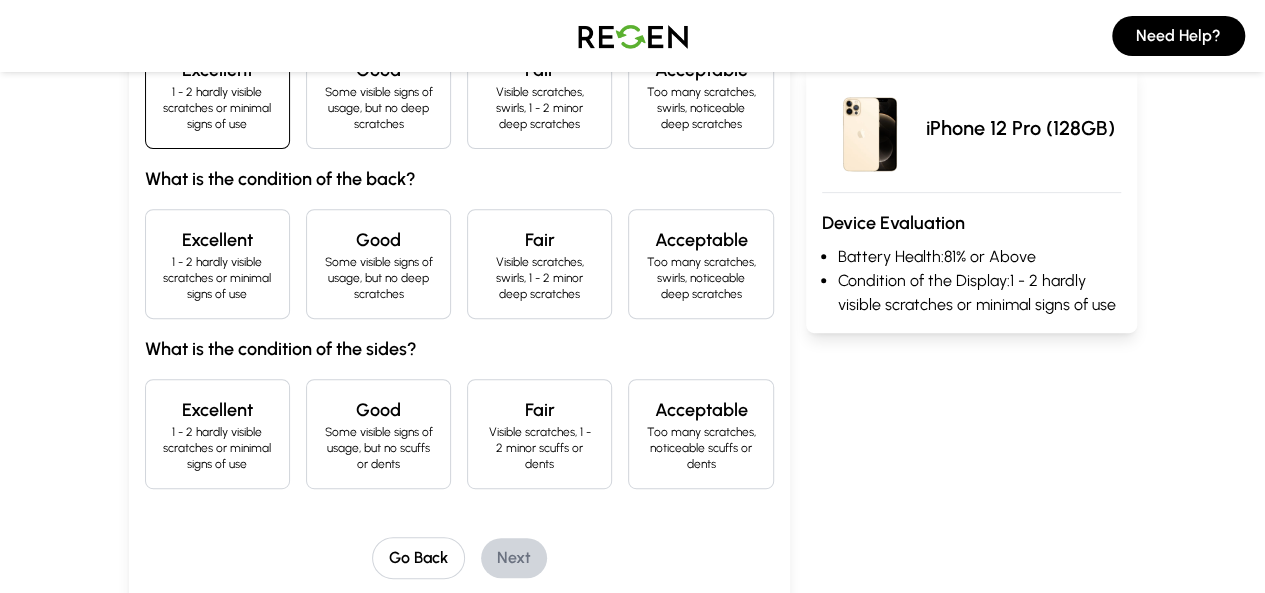 click on "Excellent" at bounding box center (217, 240) 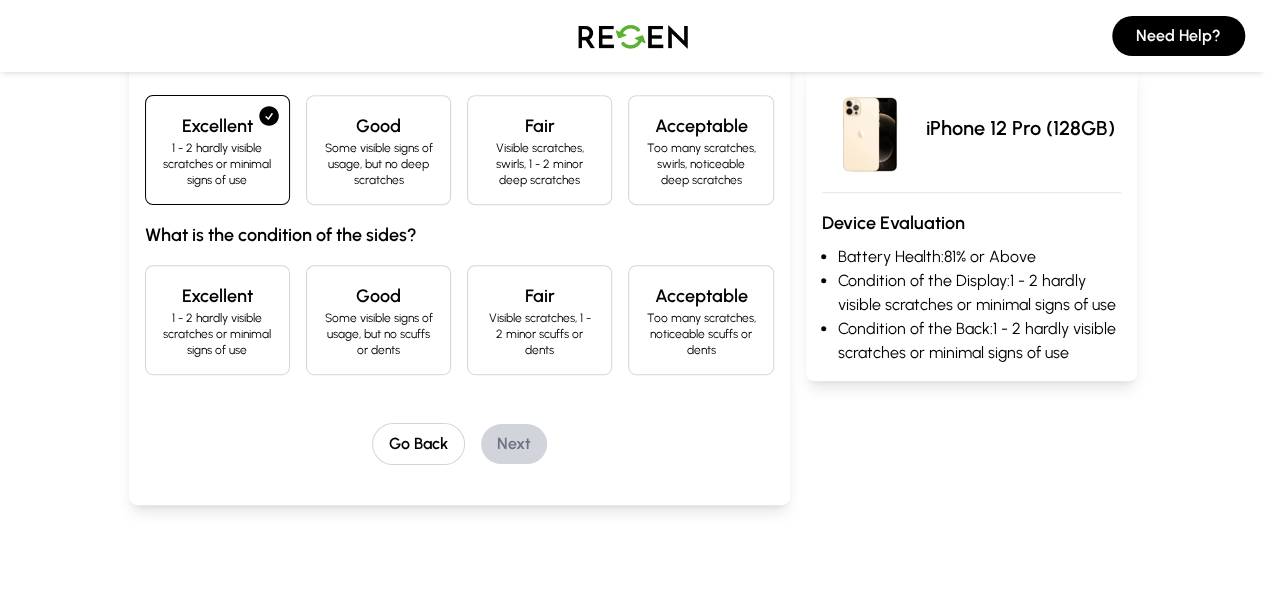 scroll, scrollTop: 428, scrollLeft: 0, axis: vertical 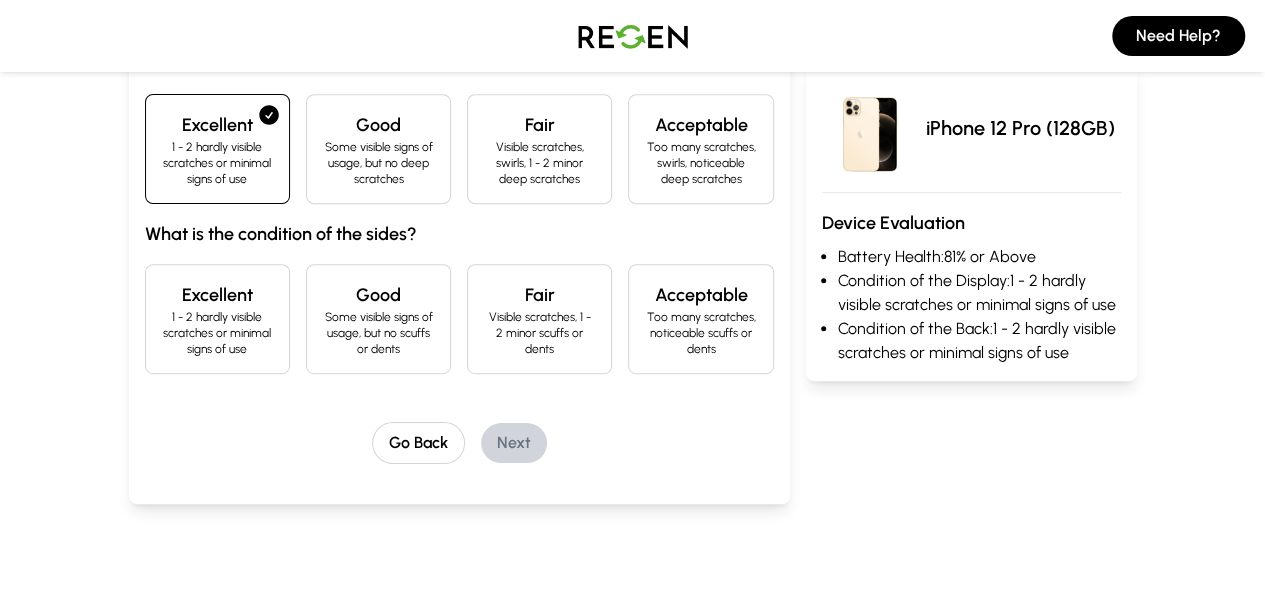 click on "Excellent" at bounding box center (217, 295) 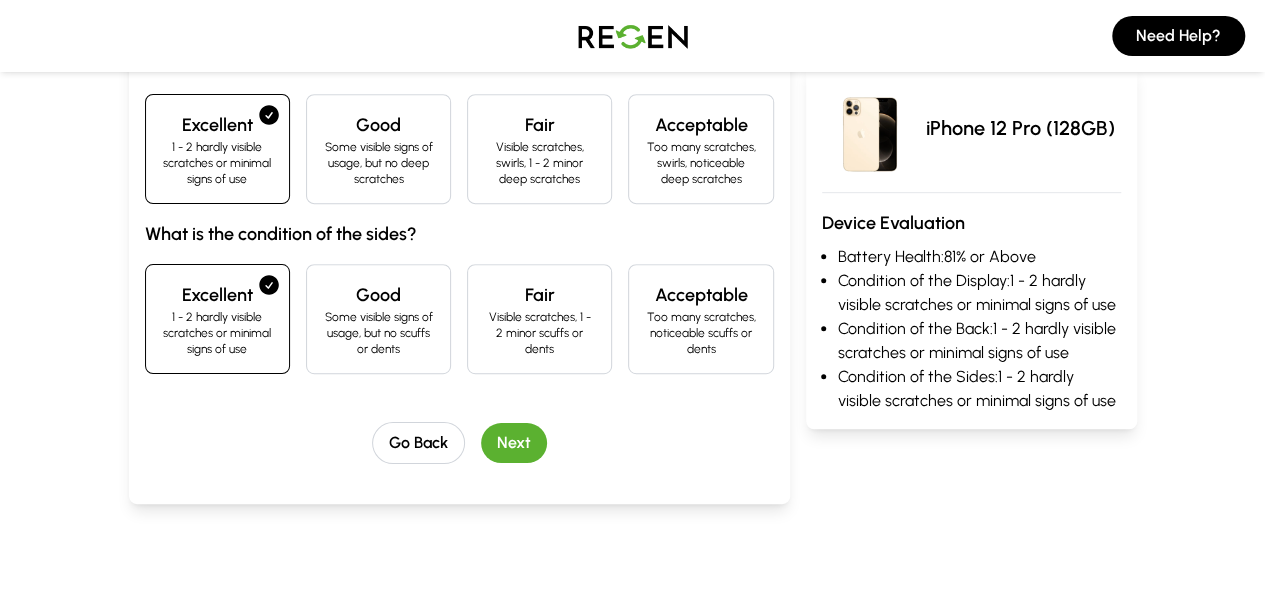 click on "Next" at bounding box center [514, 443] 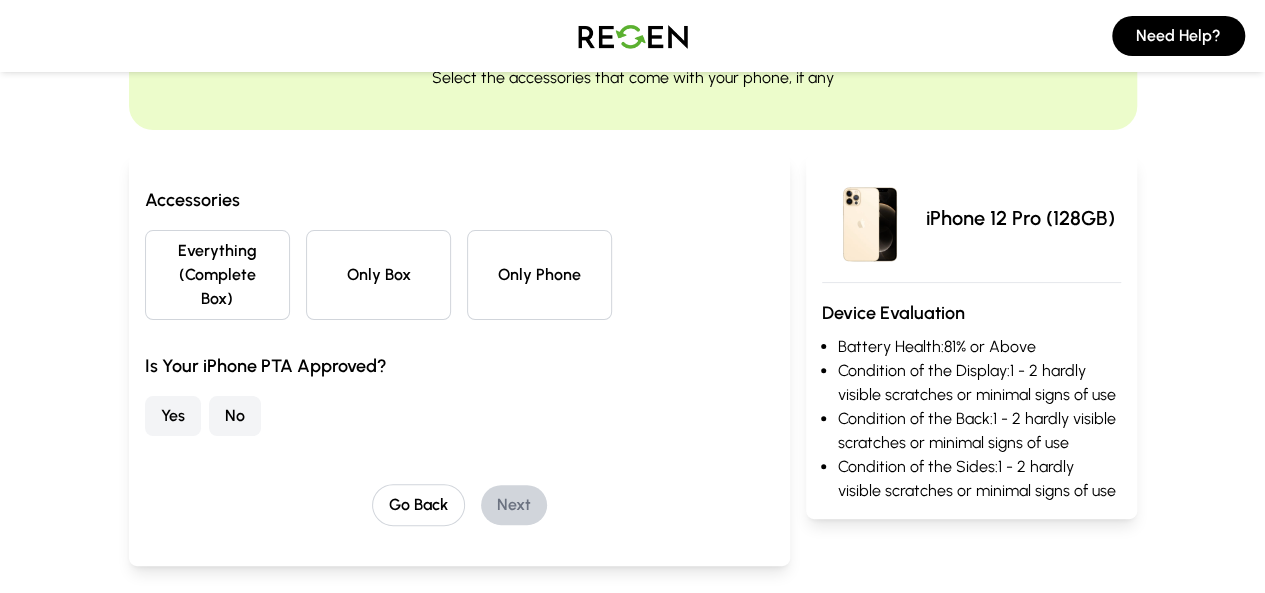 scroll, scrollTop: 118, scrollLeft: 0, axis: vertical 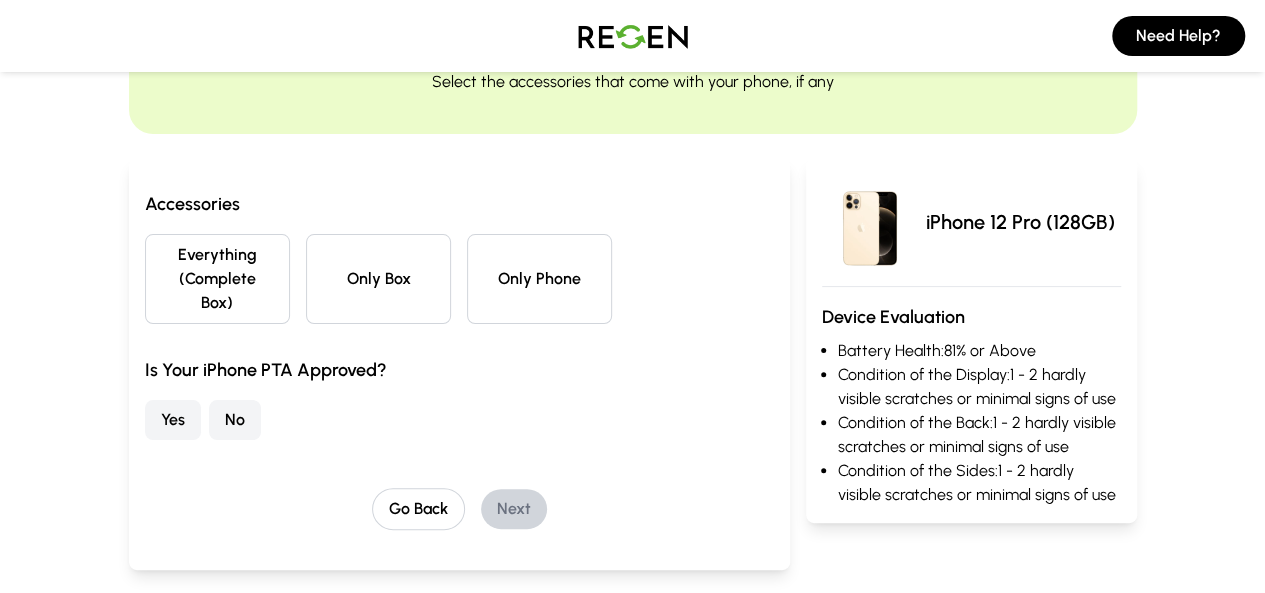 click on "Only Box" at bounding box center (378, 279) 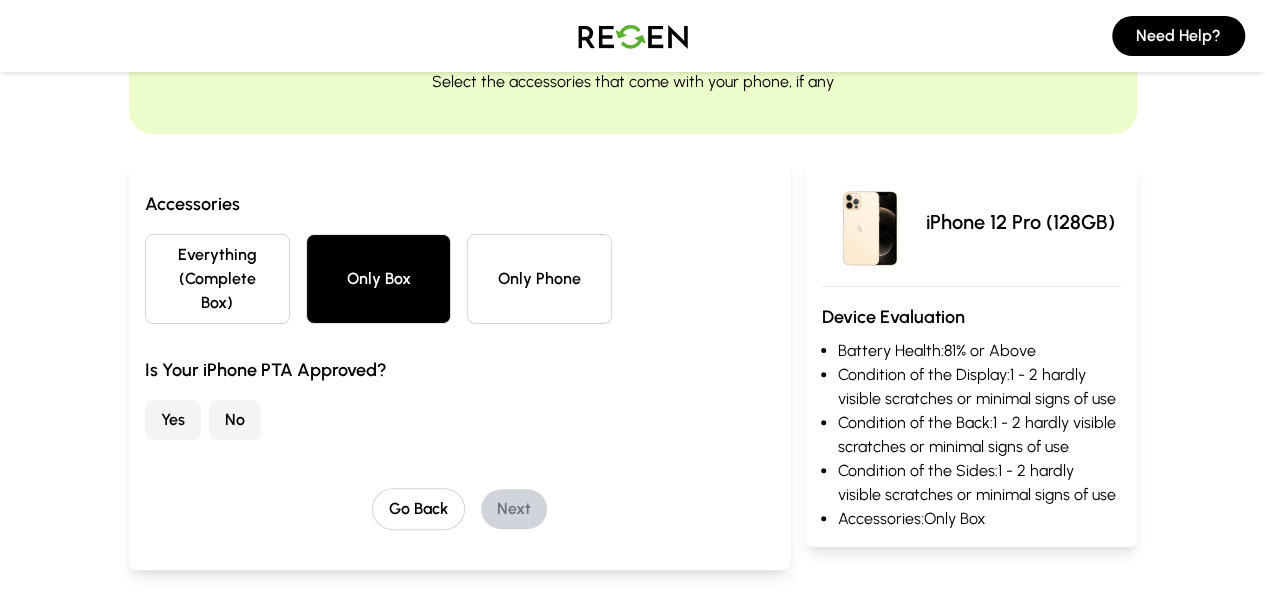 click on "Yes" at bounding box center [173, 420] 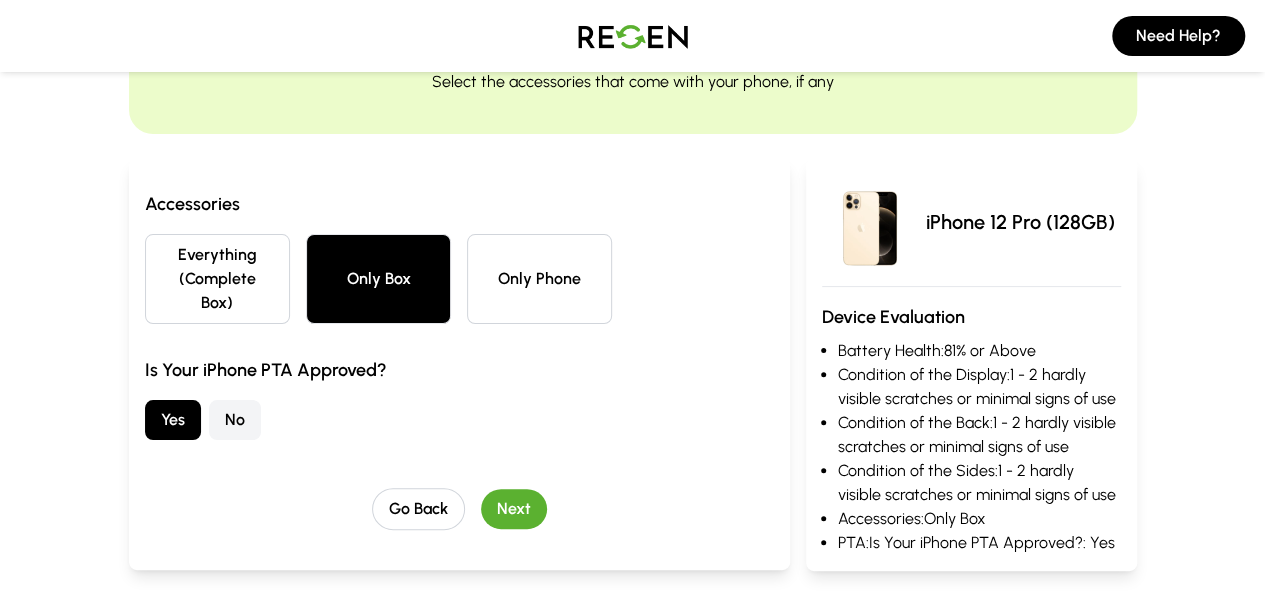 click on "Next" at bounding box center (514, 509) 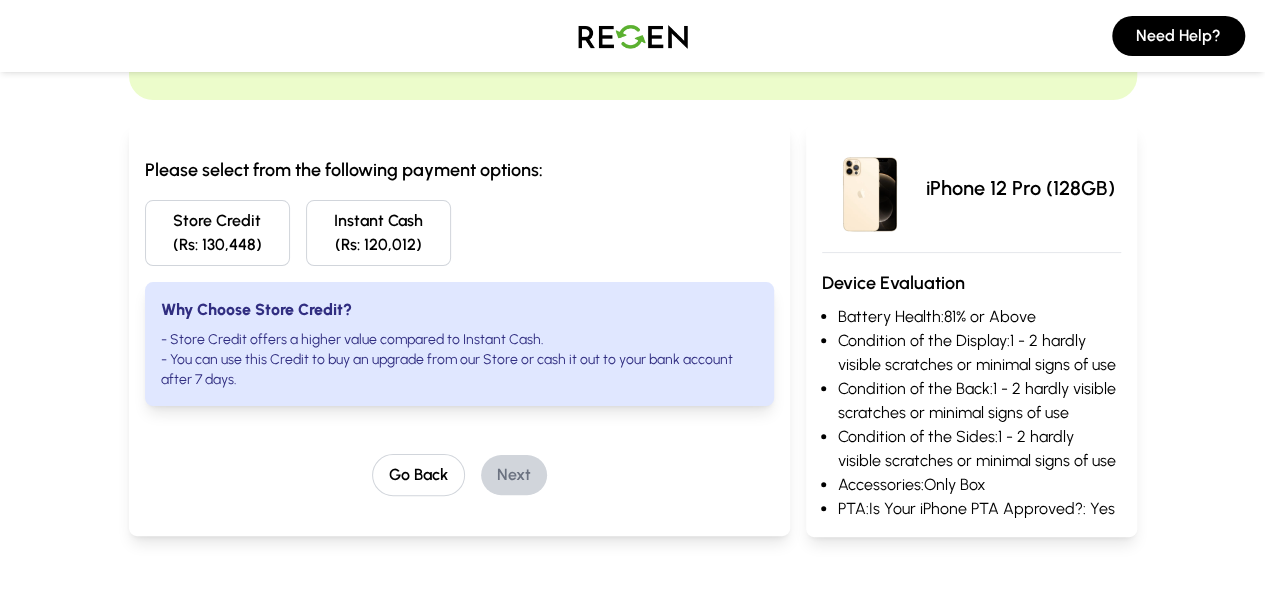 scroll, scrollTop: 148, scrollLeft: 0, axis: vertical 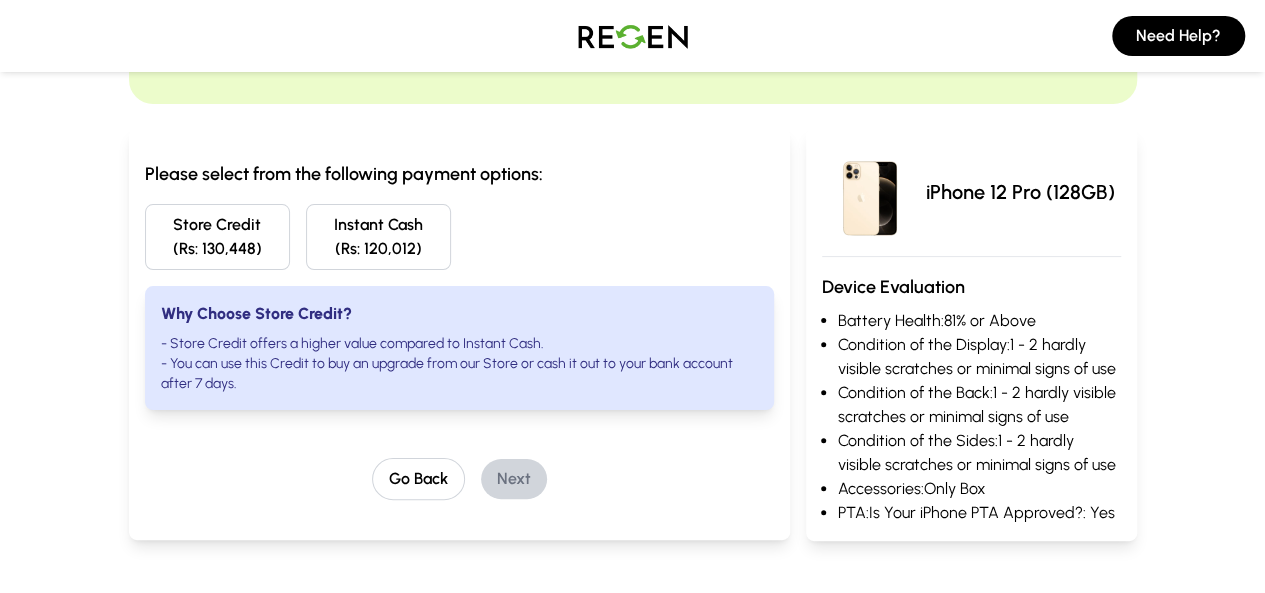 click on "Store Credit (Rs: 130,448)" at bounding box center (217, 237) 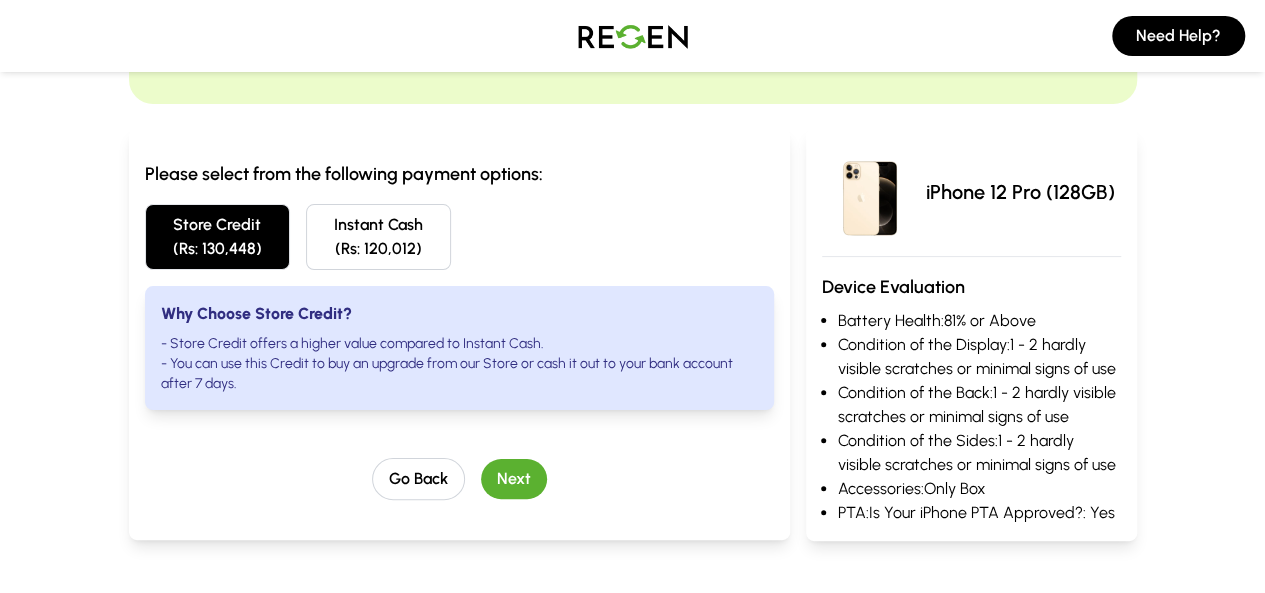 click on "Next" at bounding box center [514, 479] 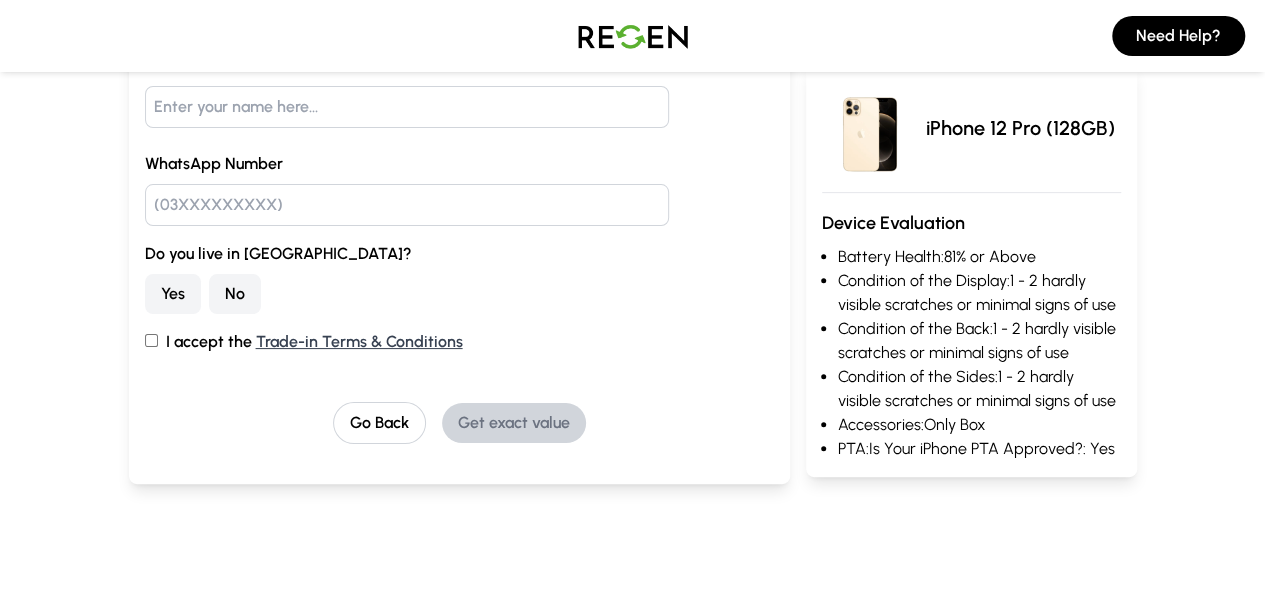 scroll, scrollTop: 278, scrollLeft: 0, axis: vertical 